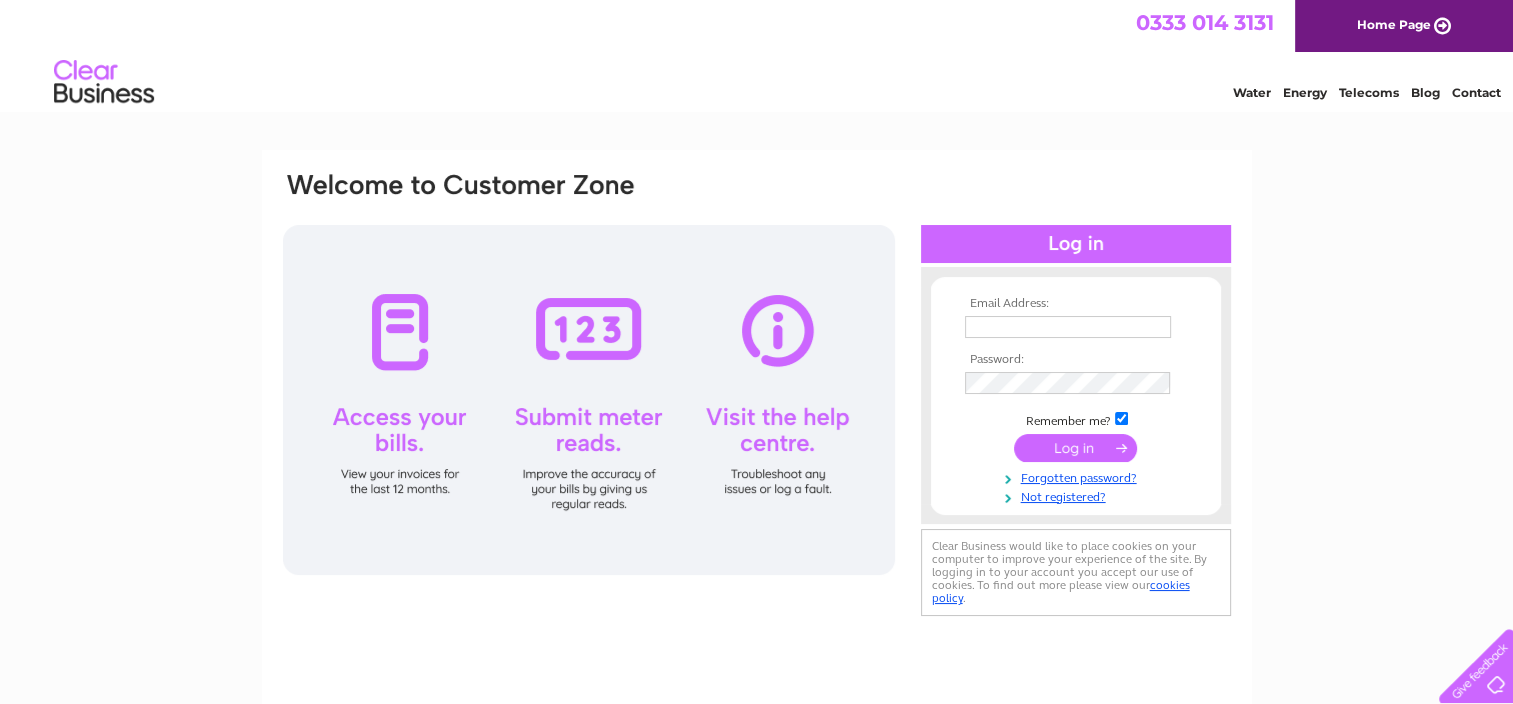 scroll, scrollTop: 0, scrollLeft: 0, axis: both 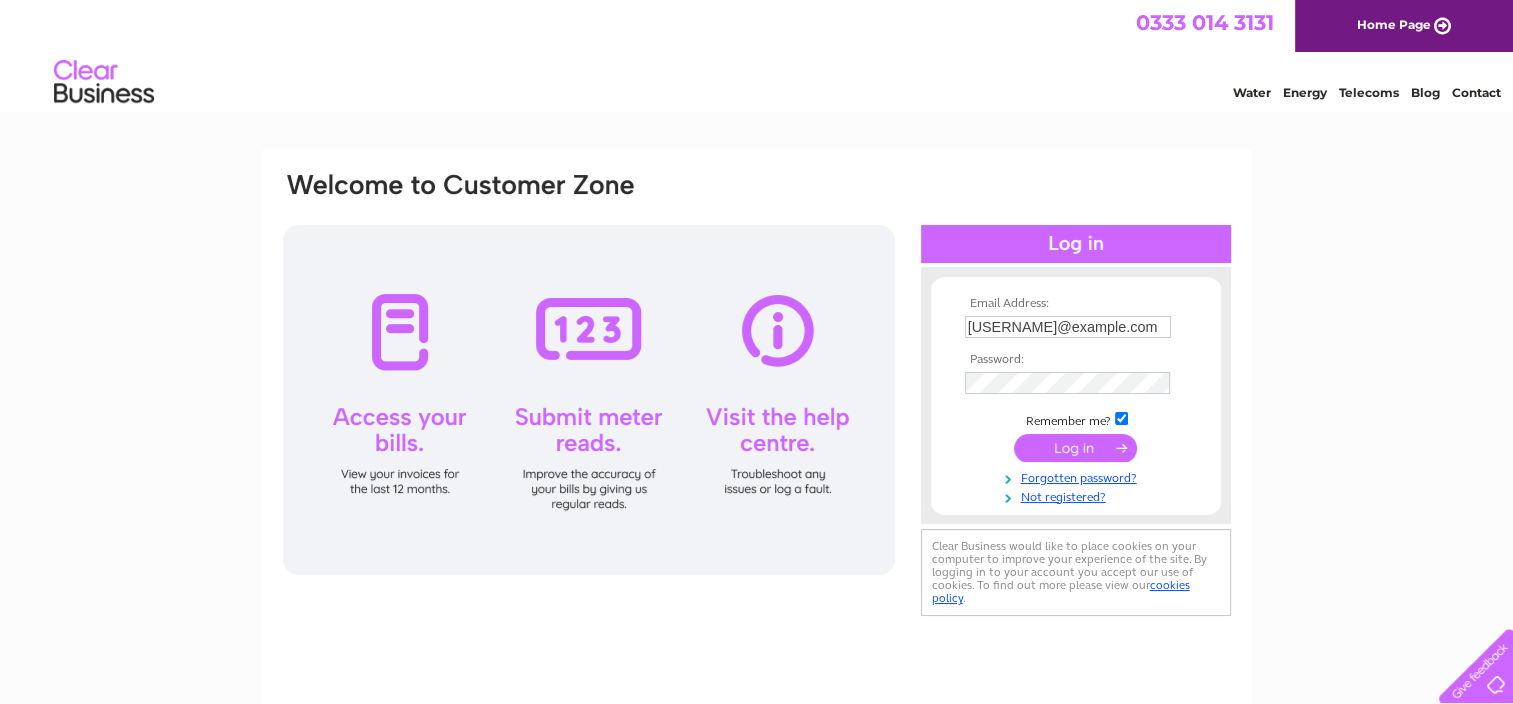 click at bounding box center (1075, 448) 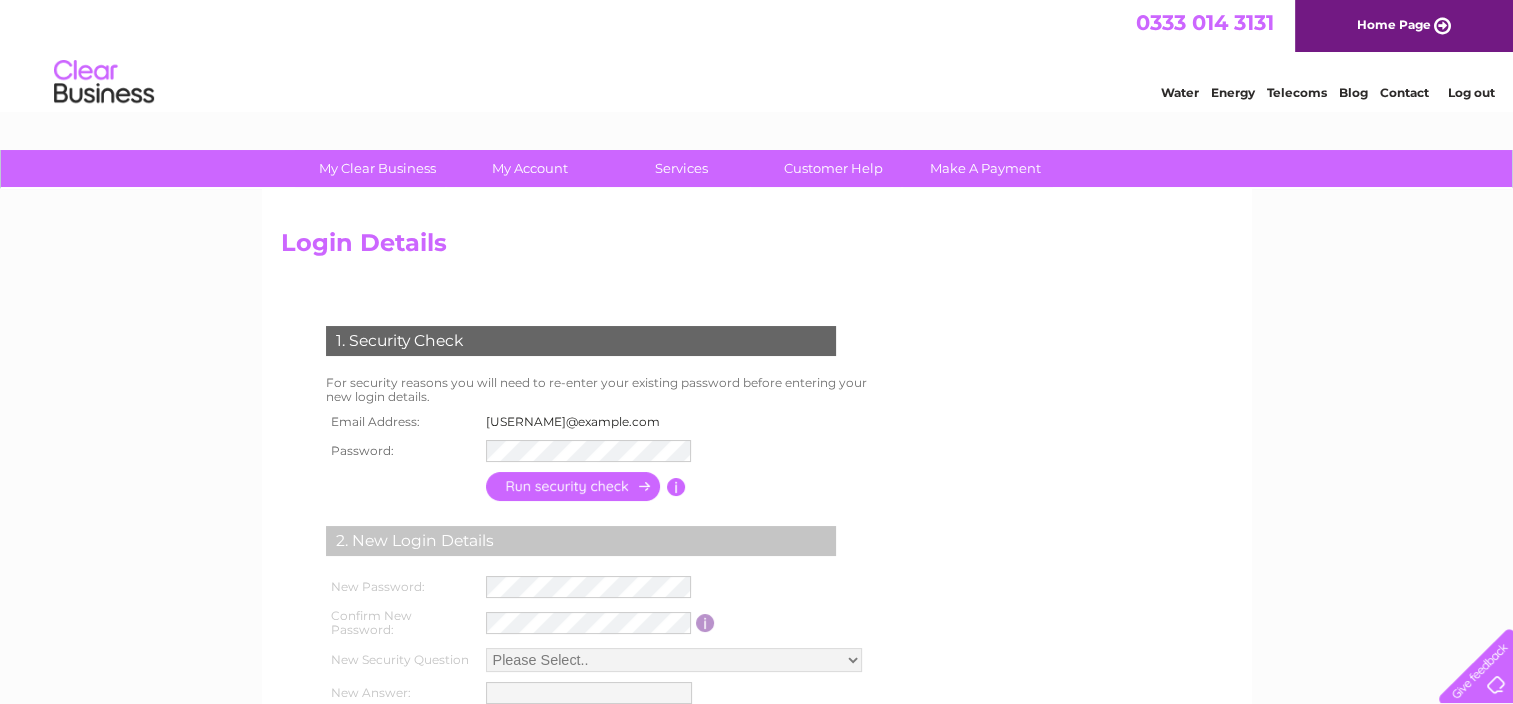 scroll, scrollTop: 0, scrollLeft: 0, axis: both 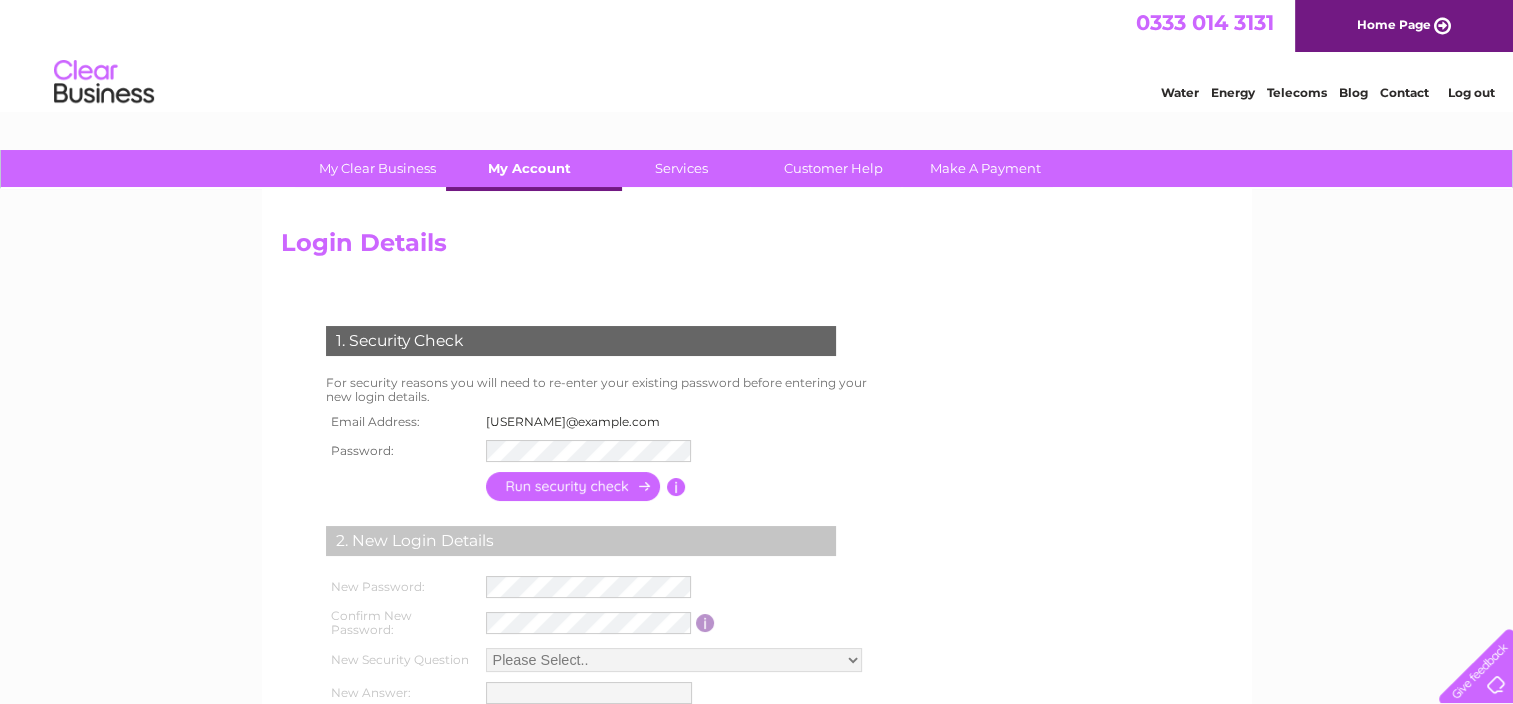 click on "My Account" at bounding box center (529, 168) 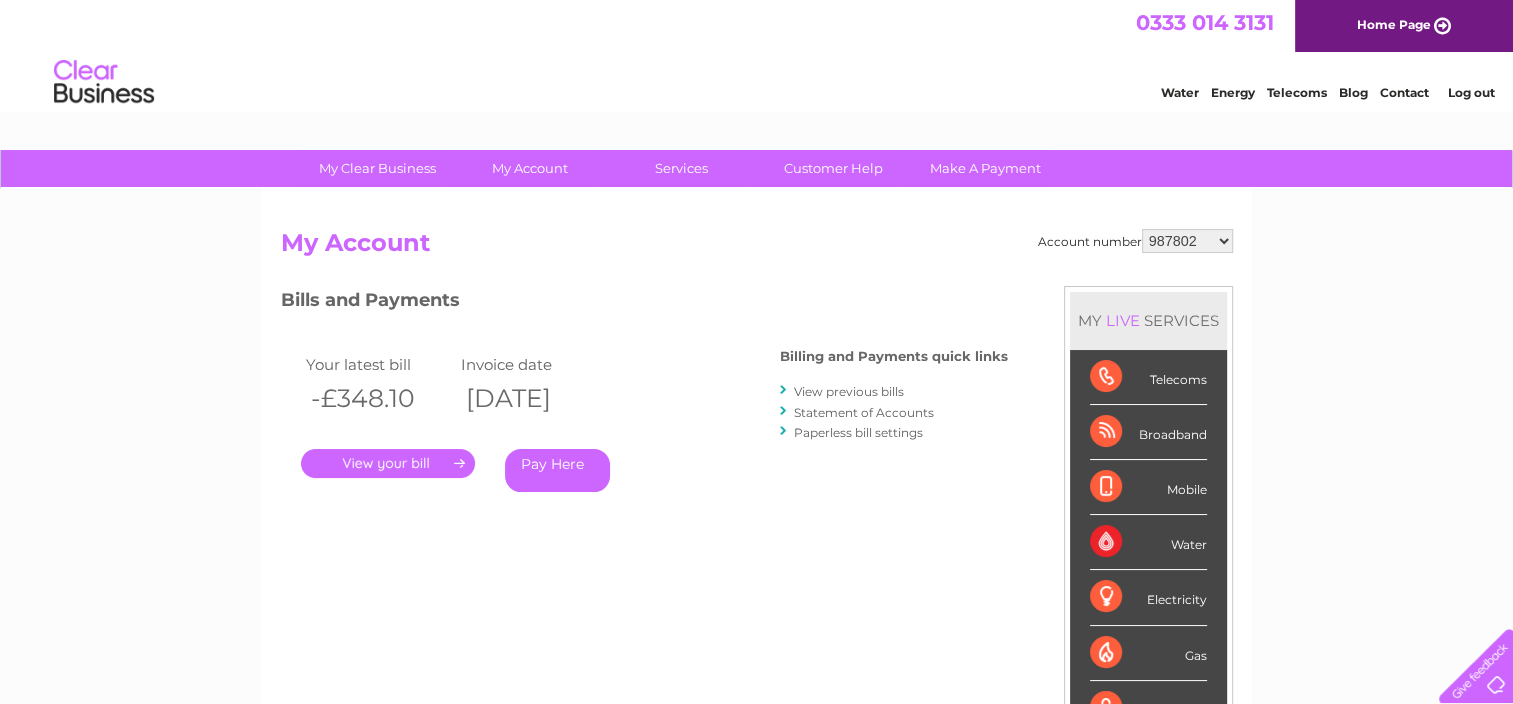 scroll, scrollTop: 0, scrollLeft: 0, axis: both 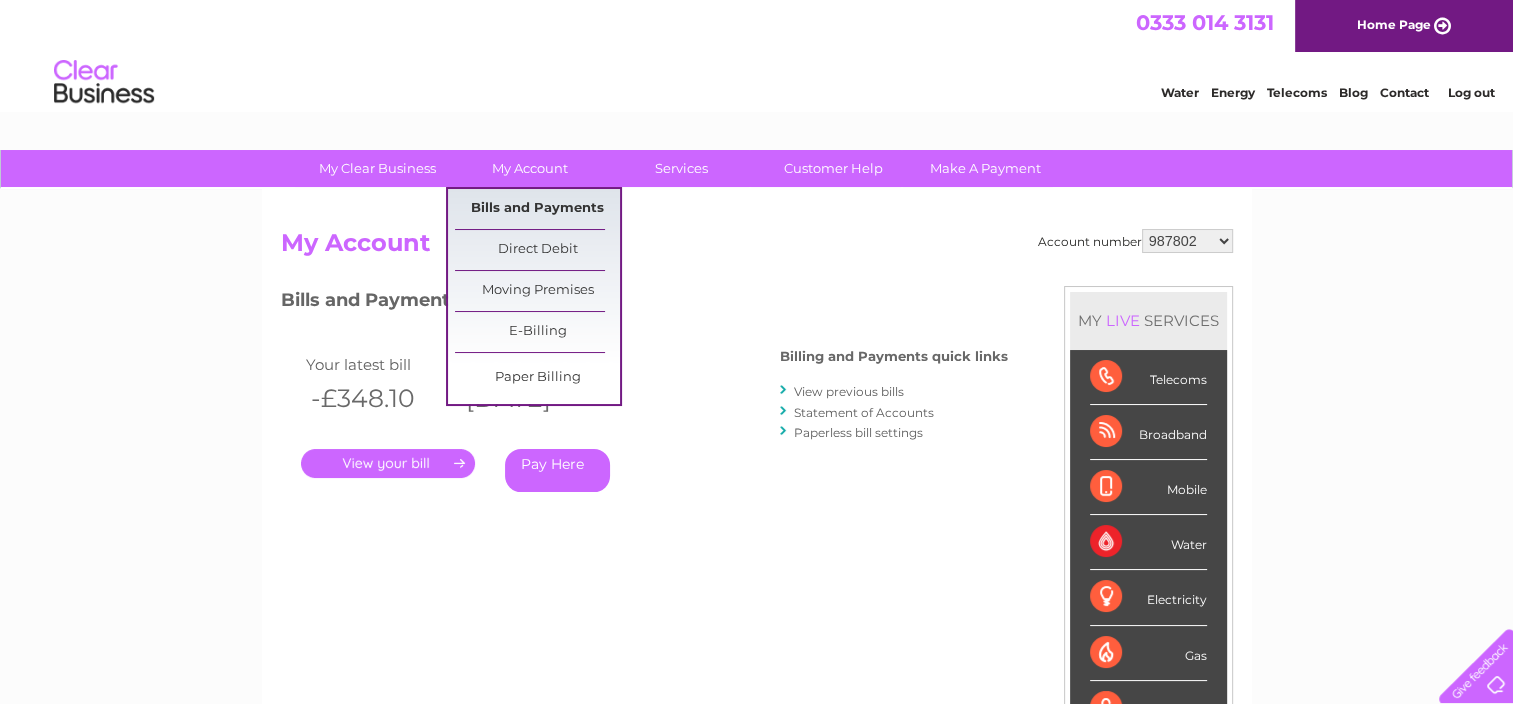 click on "Bills and Payments" at bounding box center [537, 209] 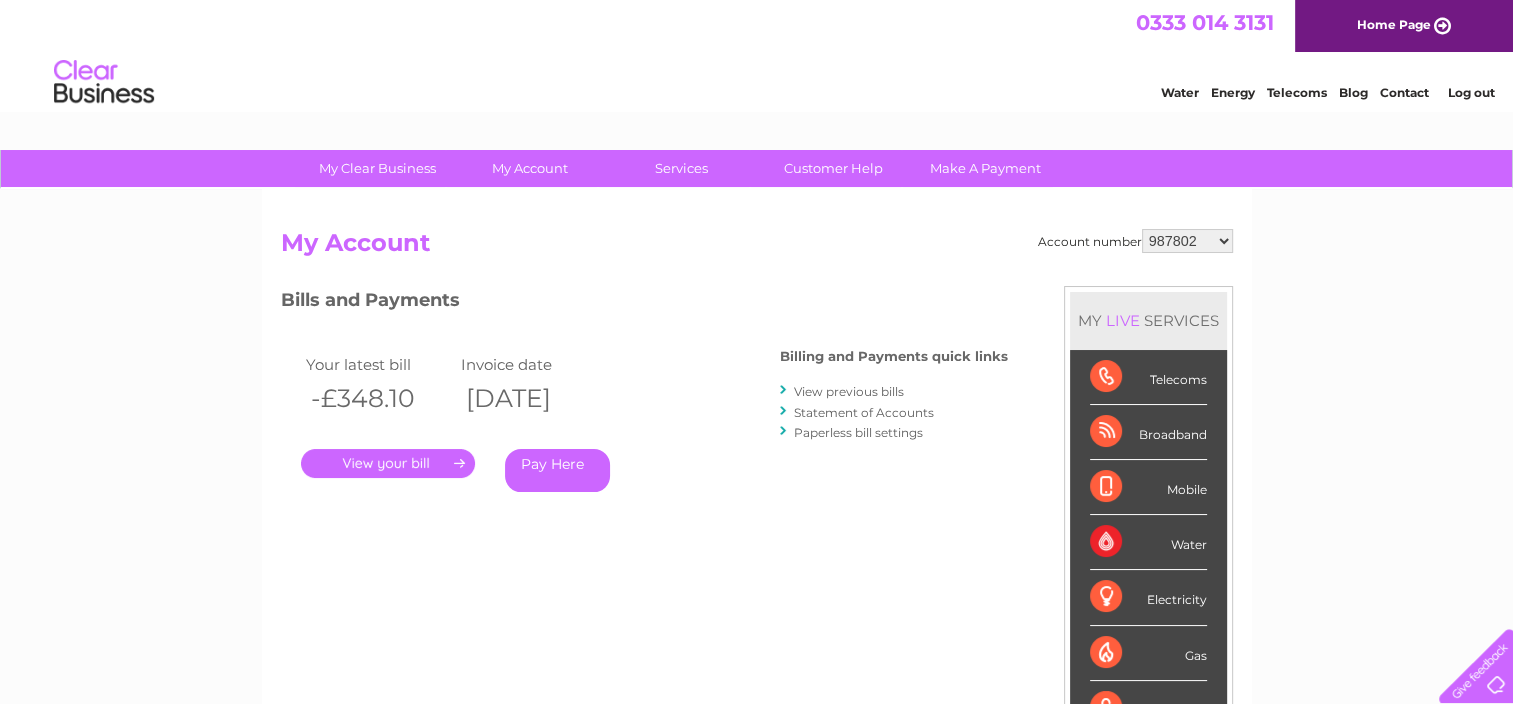 click on "987802
1079773
30294089" at bounding box center [1187, 241] 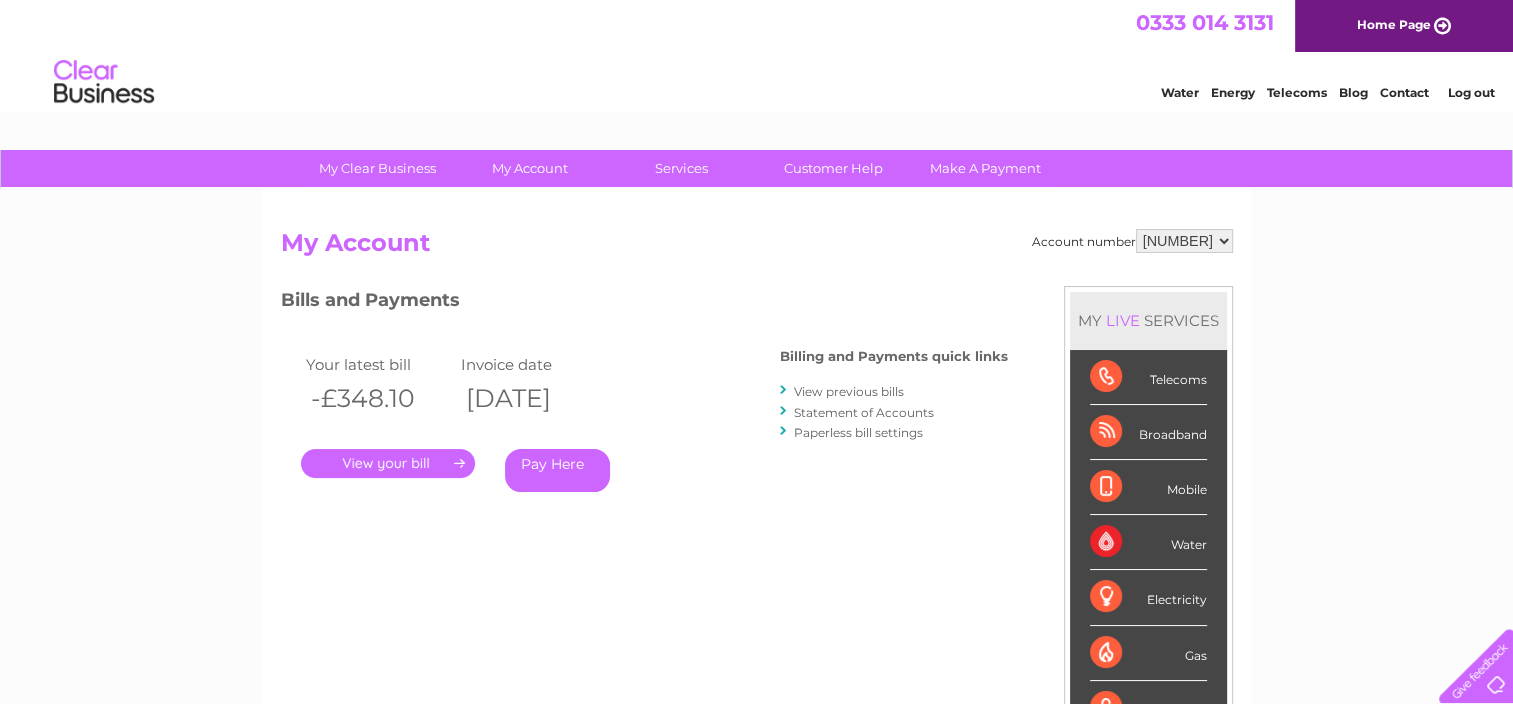scroll, scrollTop: 0, scrollLeft: 0, axis: both 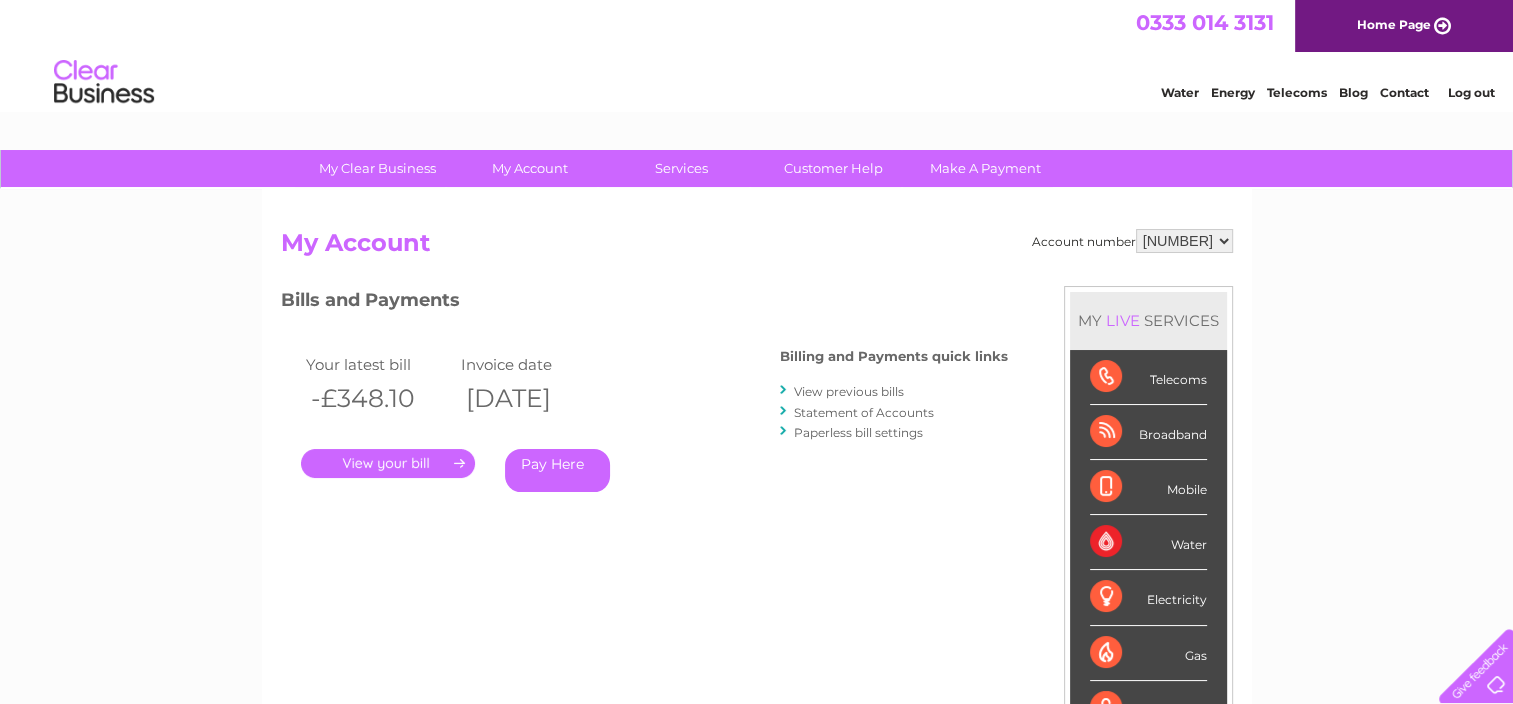click on "987802
1079773
30294089" at bounding box center [1184, 241] 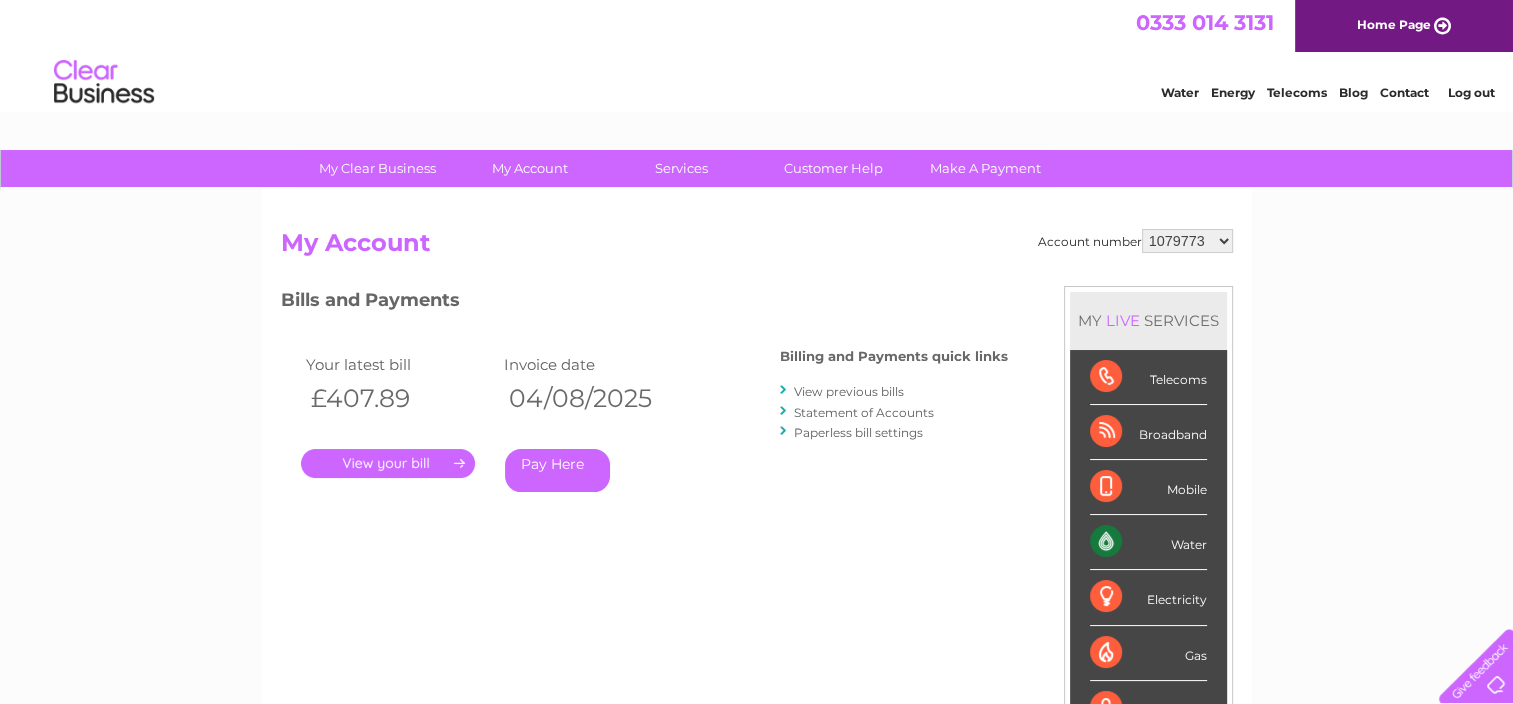 scroll, scrollTop: 0, scrollLeft: 0, axis: both 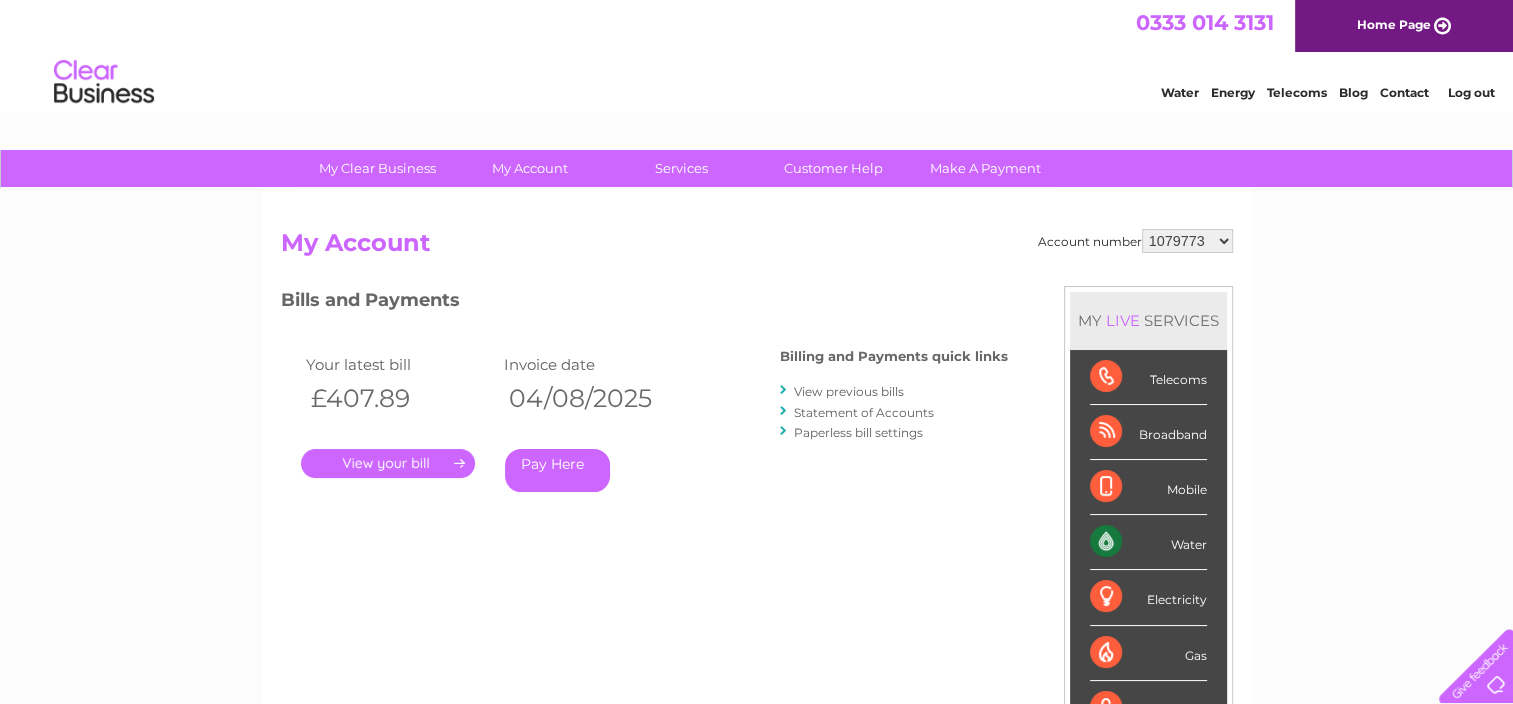 click on "." at bounding box center (388, 463) 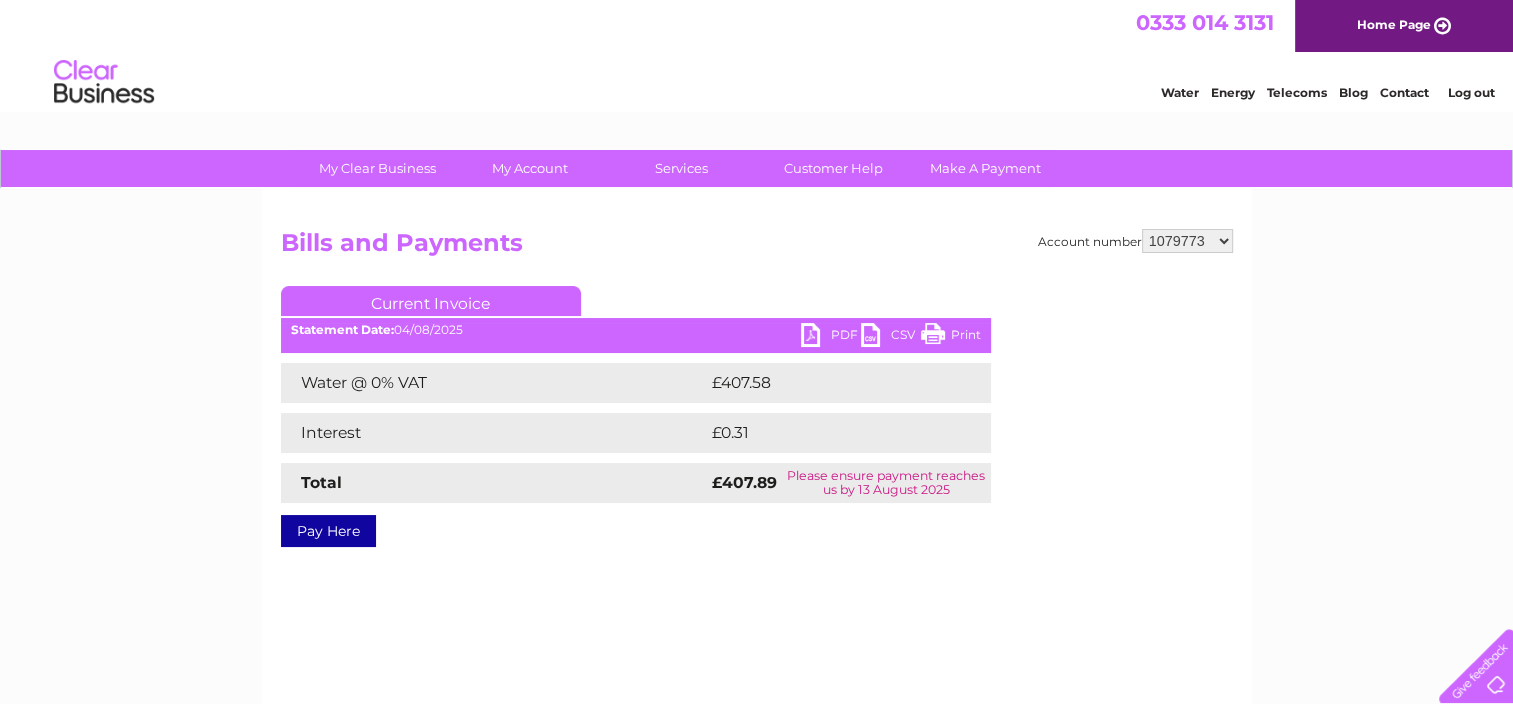 scroll, scrollTop: 0, scrollLeft: 0, axis: both 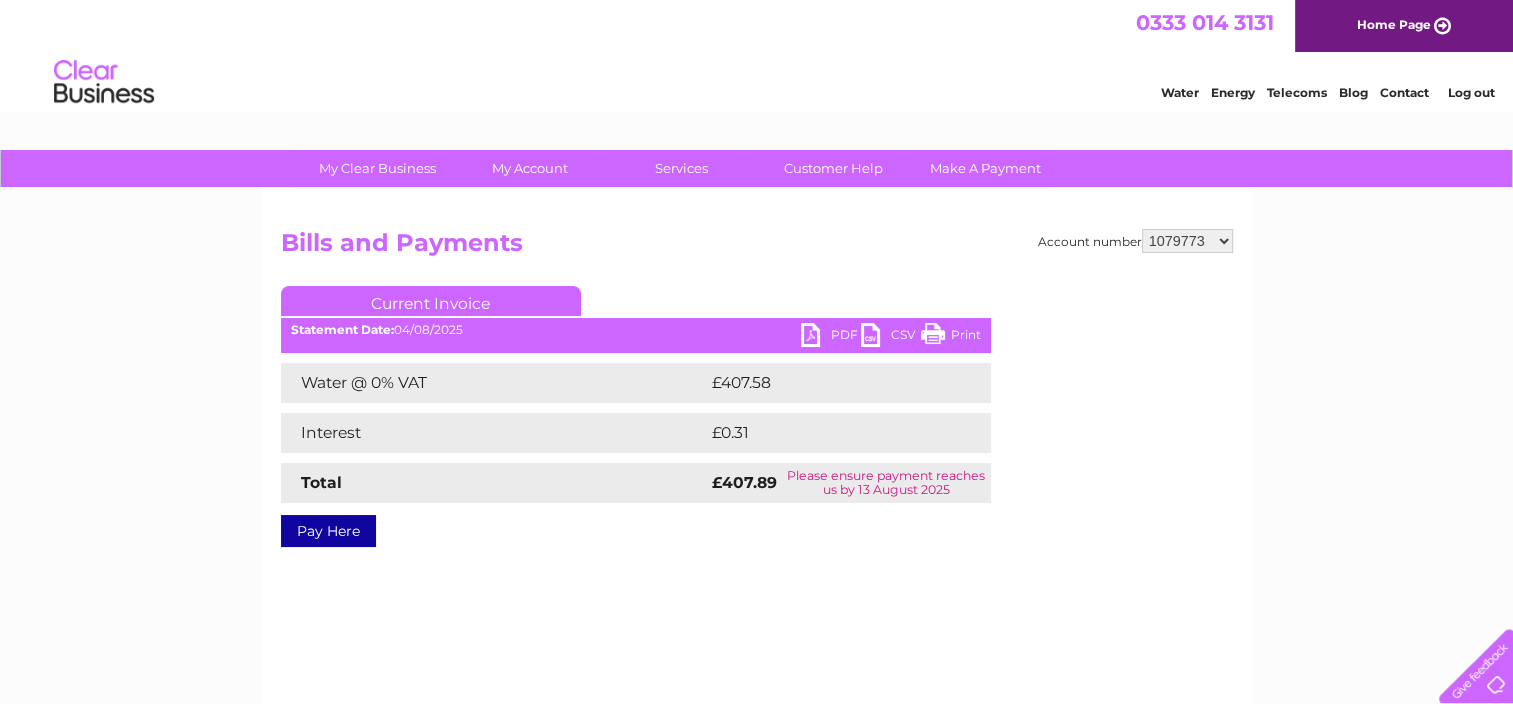 click on "PDF" at bounding box center [831, 337] 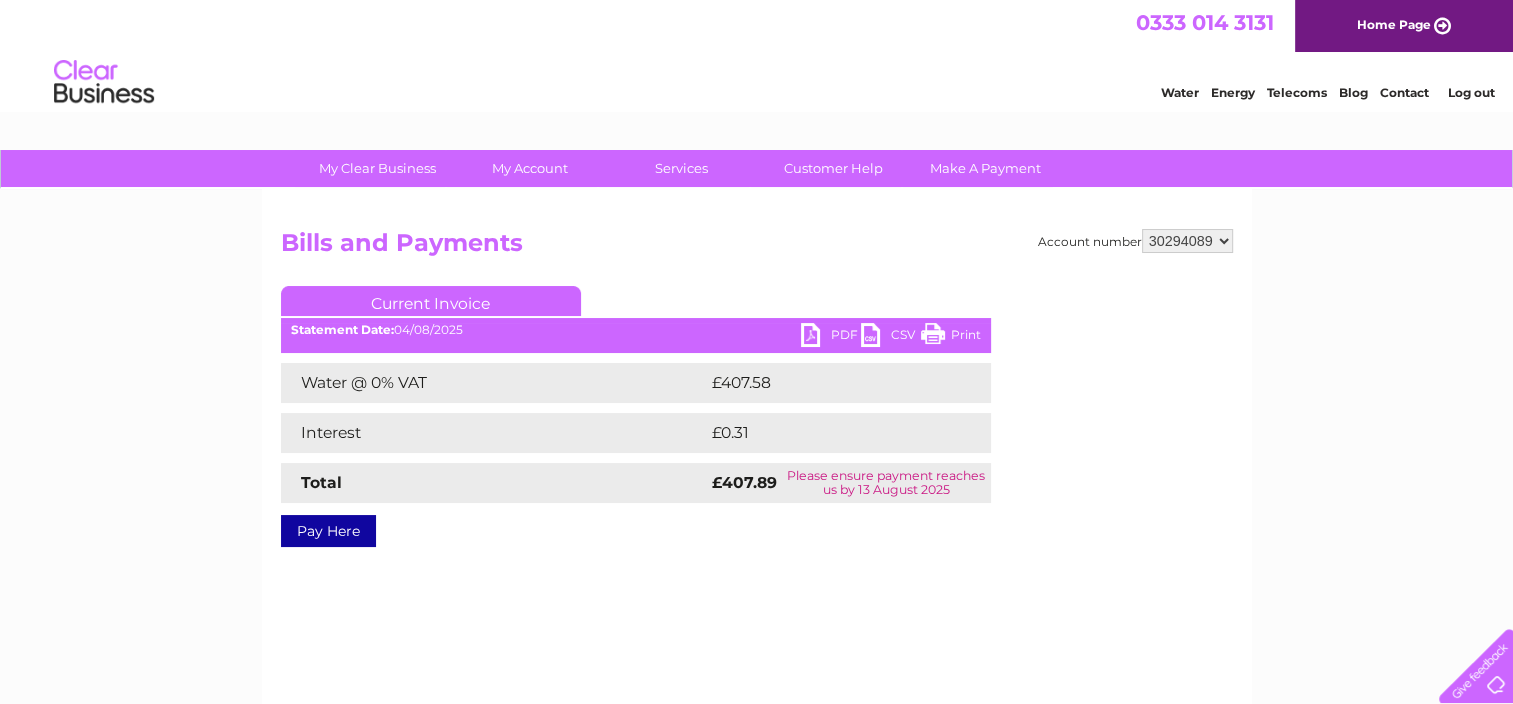 click on "987802
1079773
30294089" at bounding box center [1187, 241] 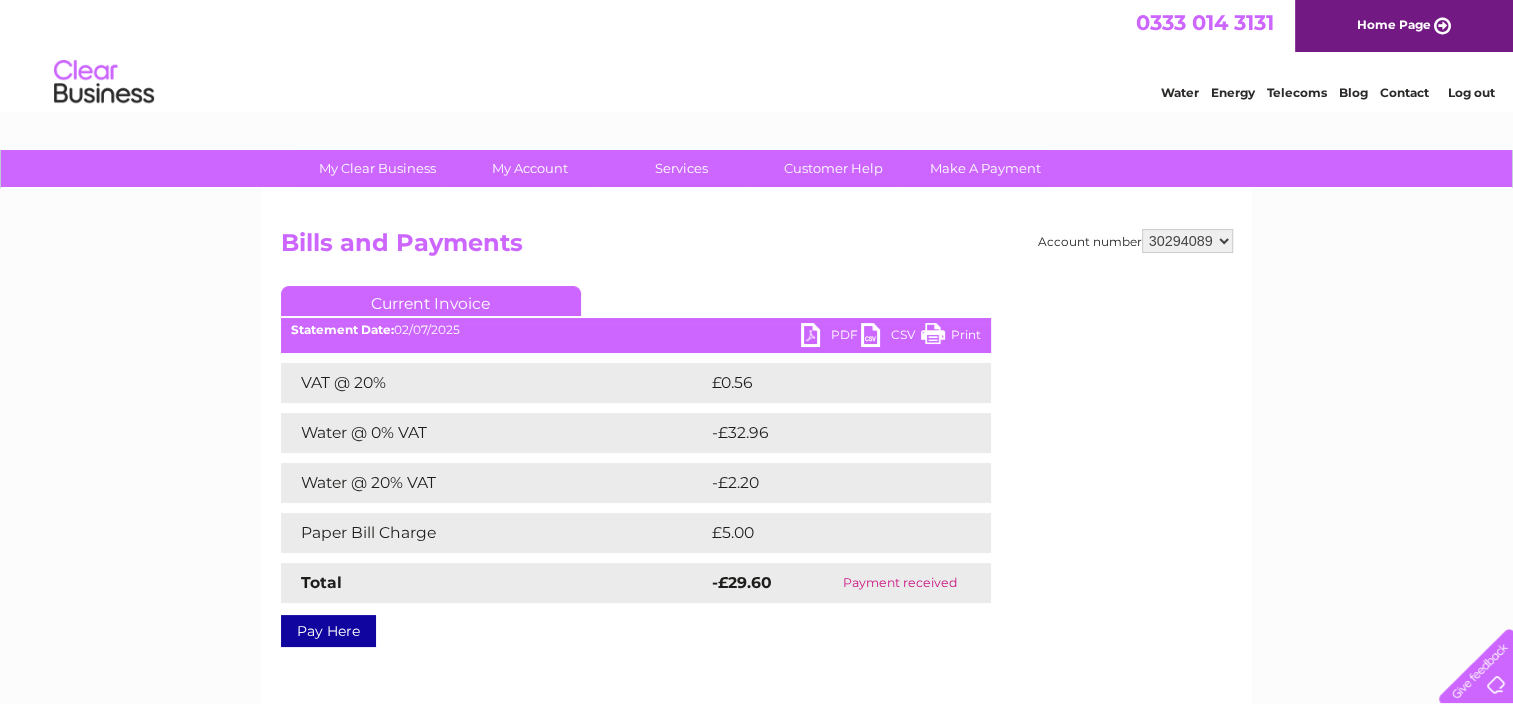 scroll, scrollTop: 0, scrollLeft: 0, axis: both 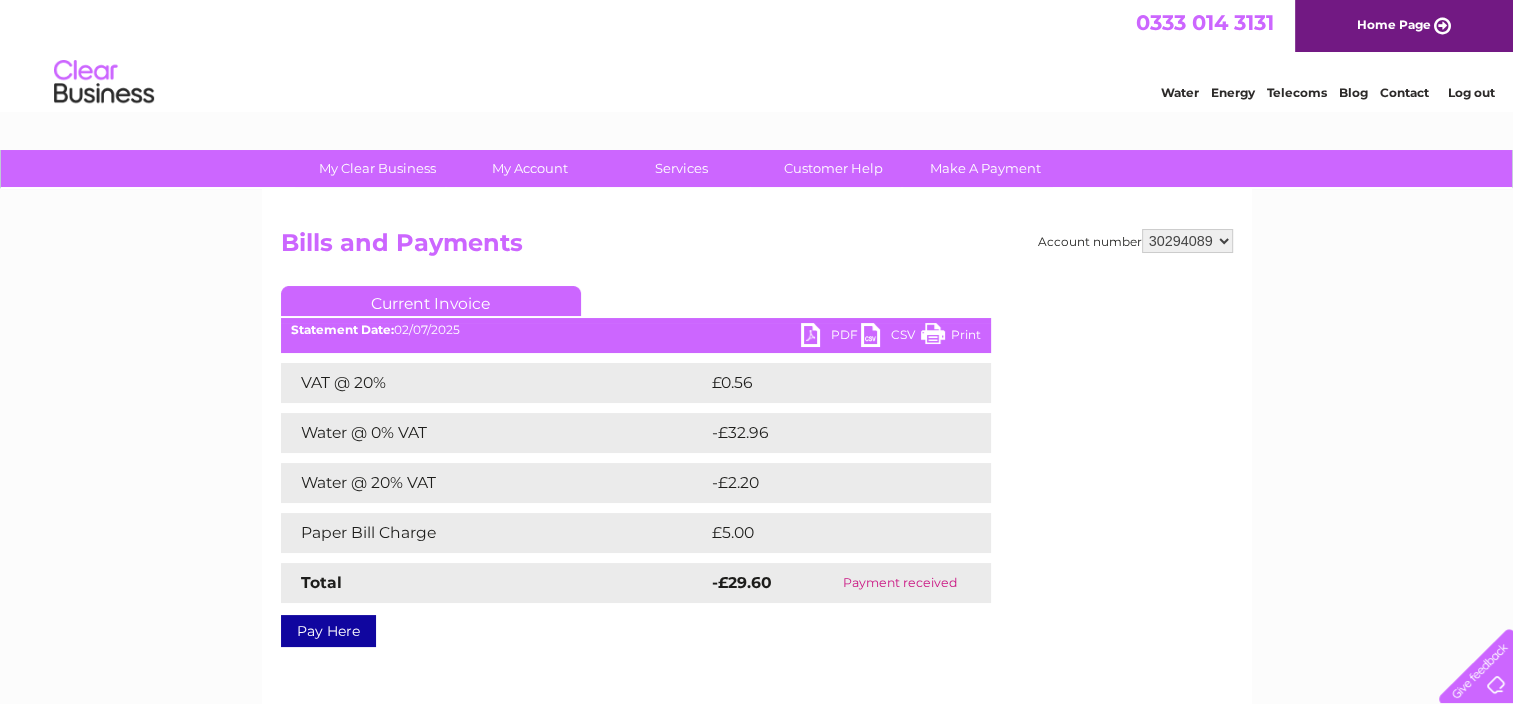 click on "Log out" at bounding box center [1470, 92] 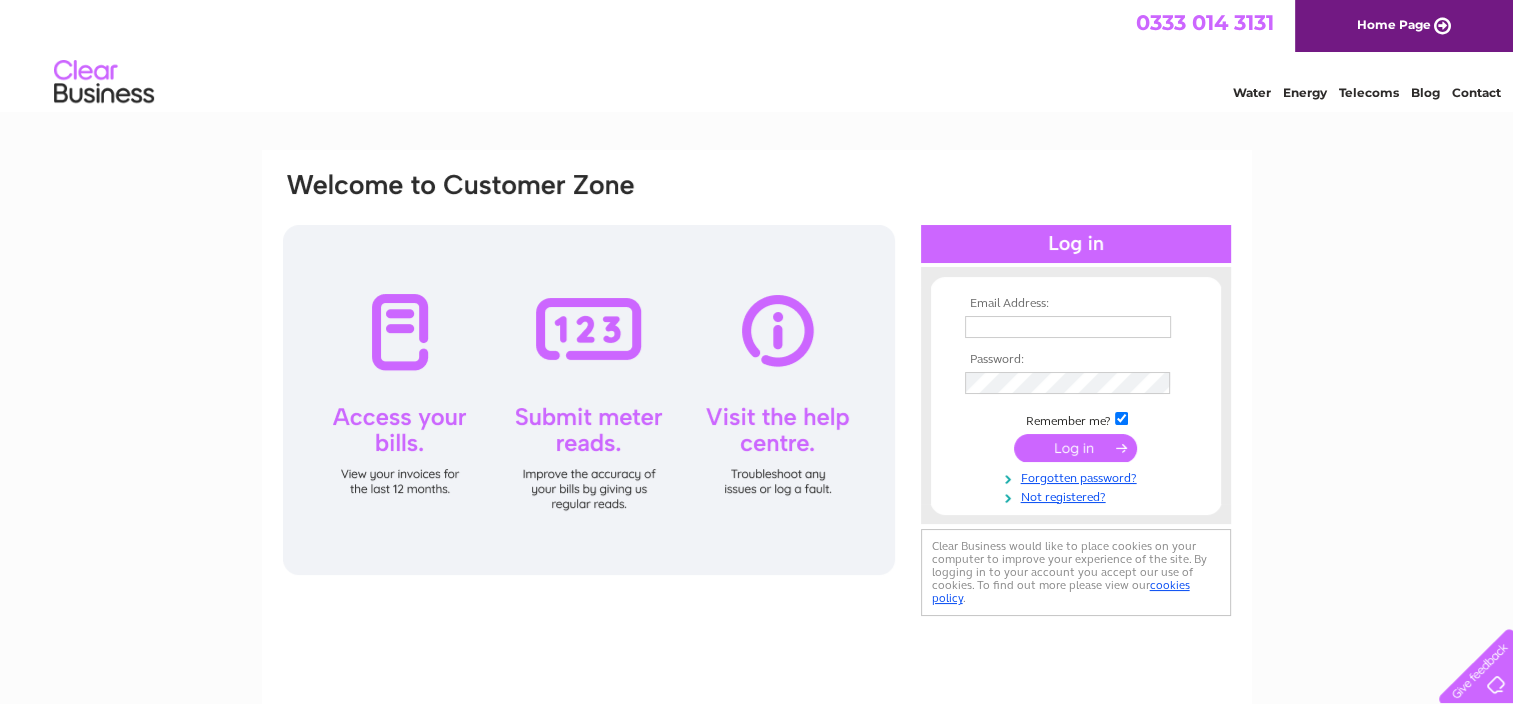 scroll, scrollTop: 0, scrollLeft: 0, axis: both 